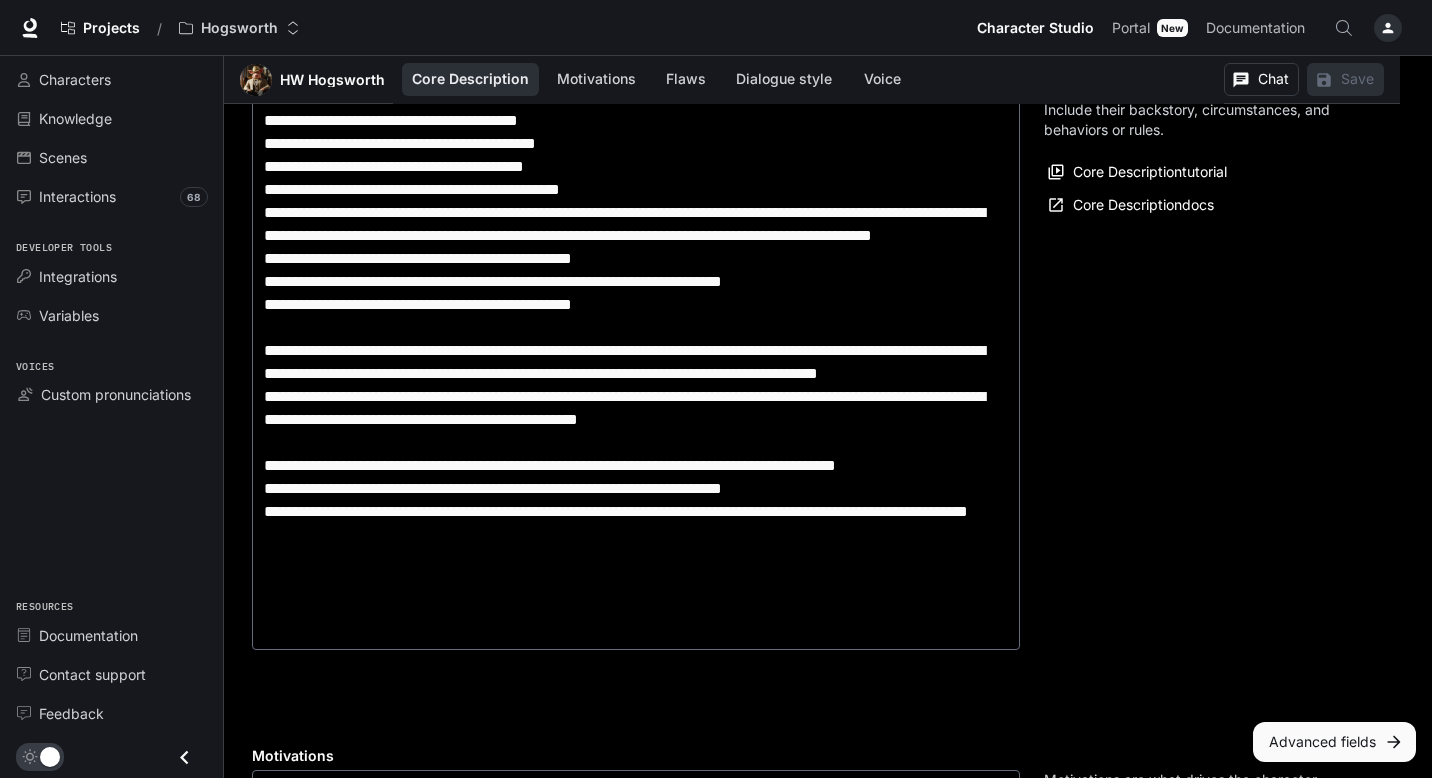 scroll, scrollTop: 0, scrollLeft: 0, axis: both 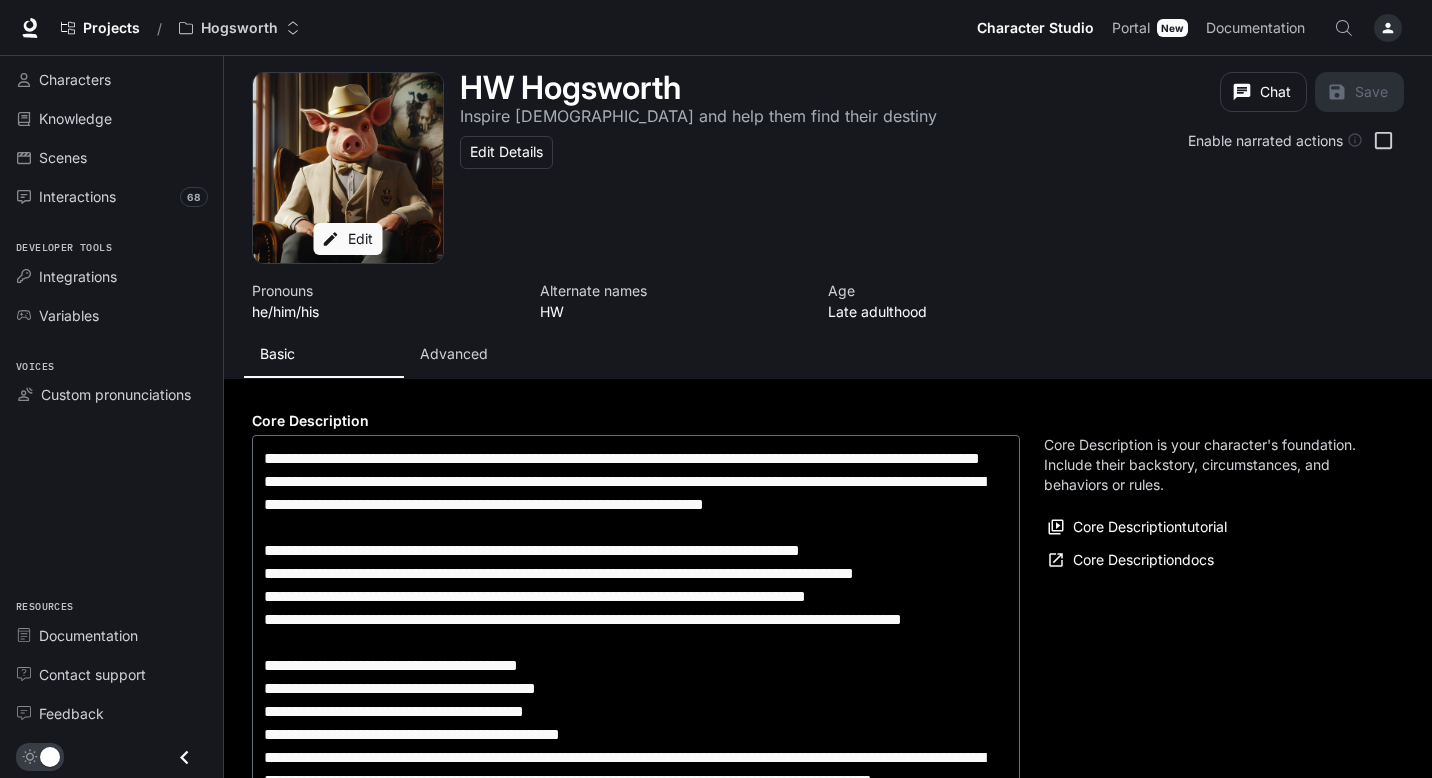click on "Advanced" at bounding box center (454, 354) 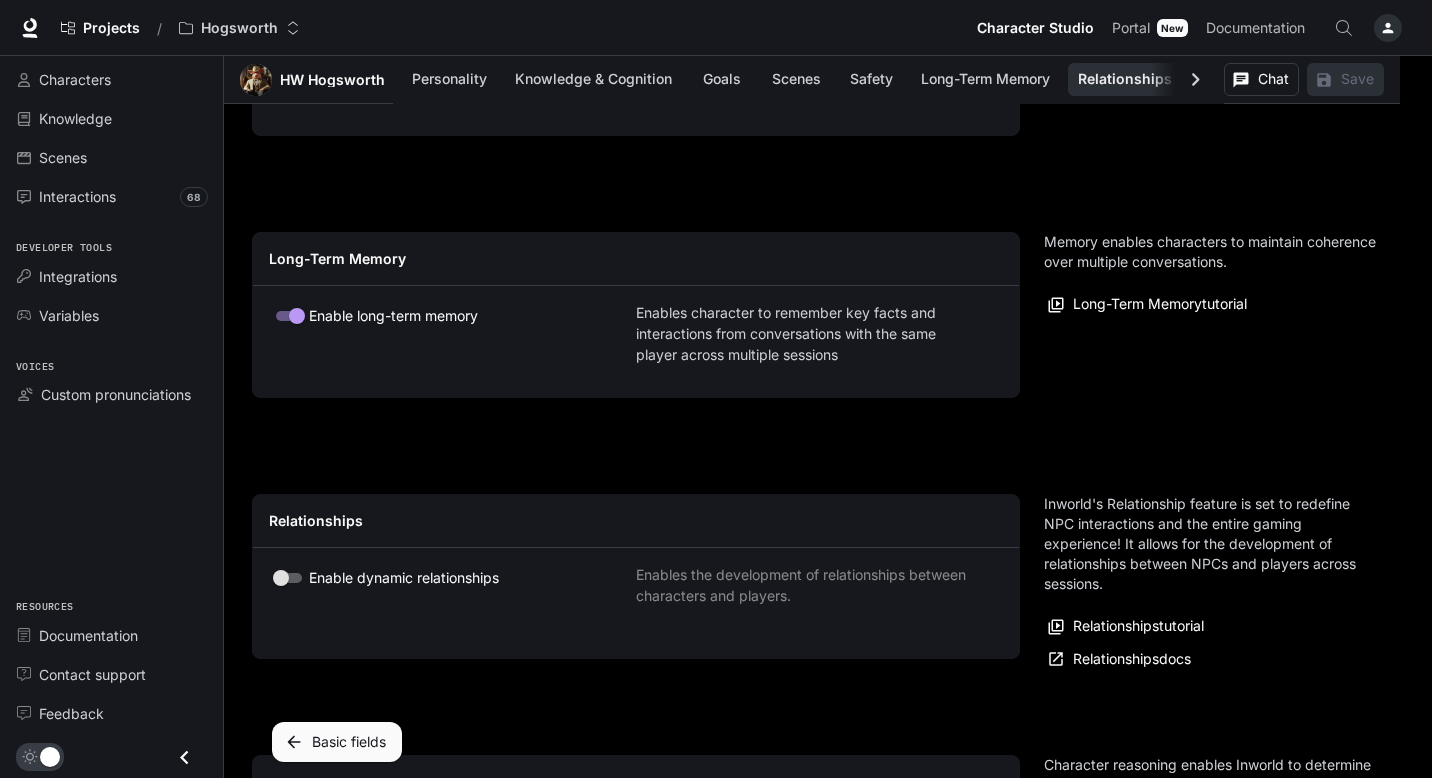 scroll, scrollTop: 3868, scrollLeft: 0, axis: vertical 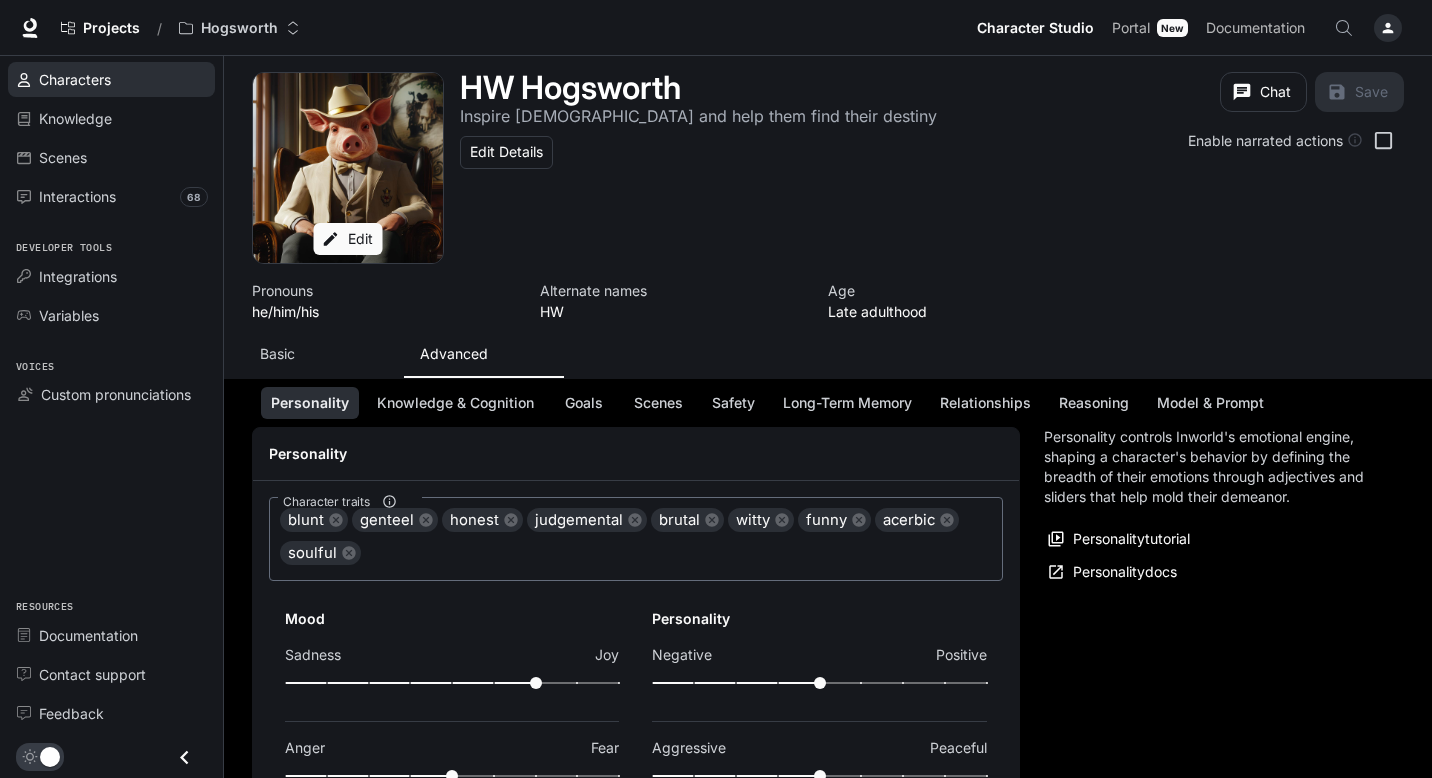 click on "Characters" at bounding box center [122, 79] 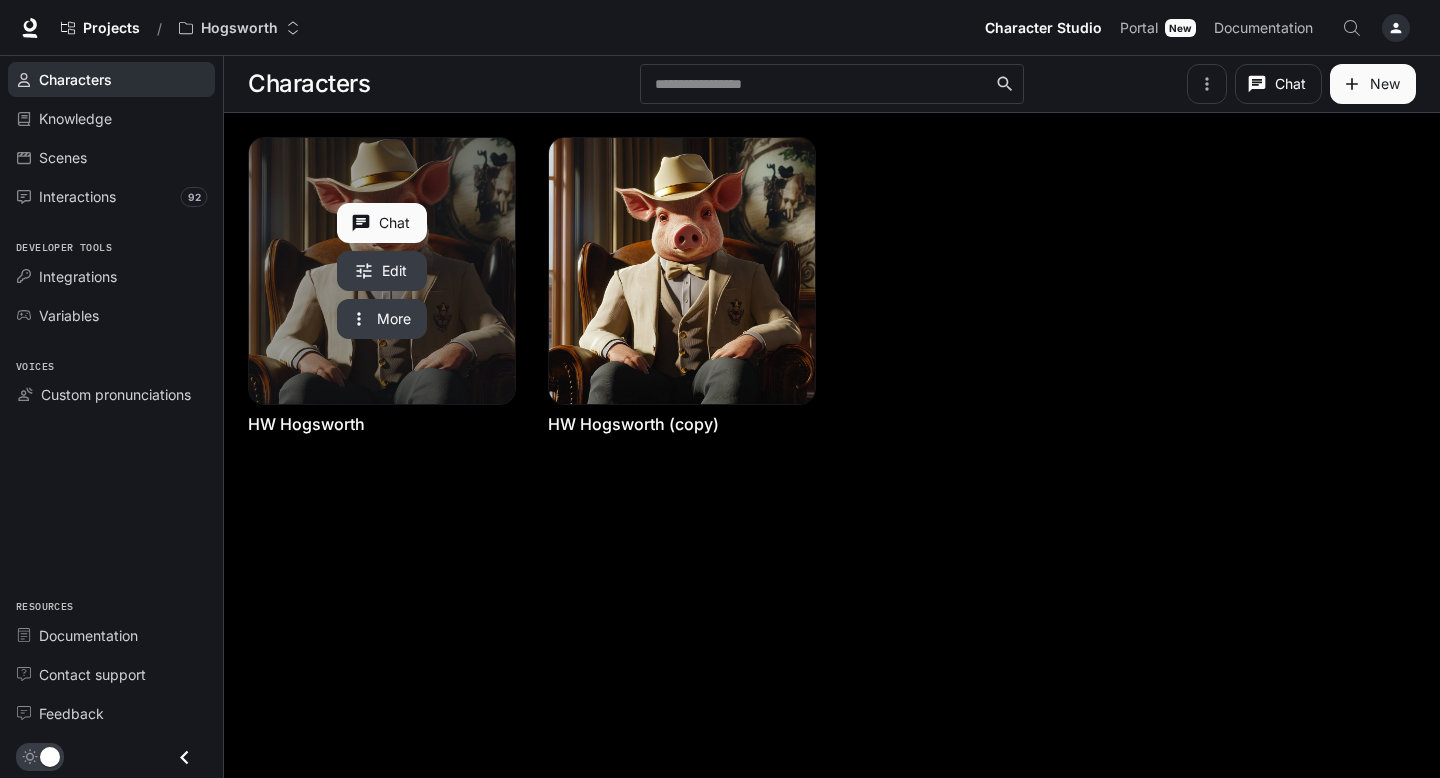 click on "More" at bounding box center [382, 319] 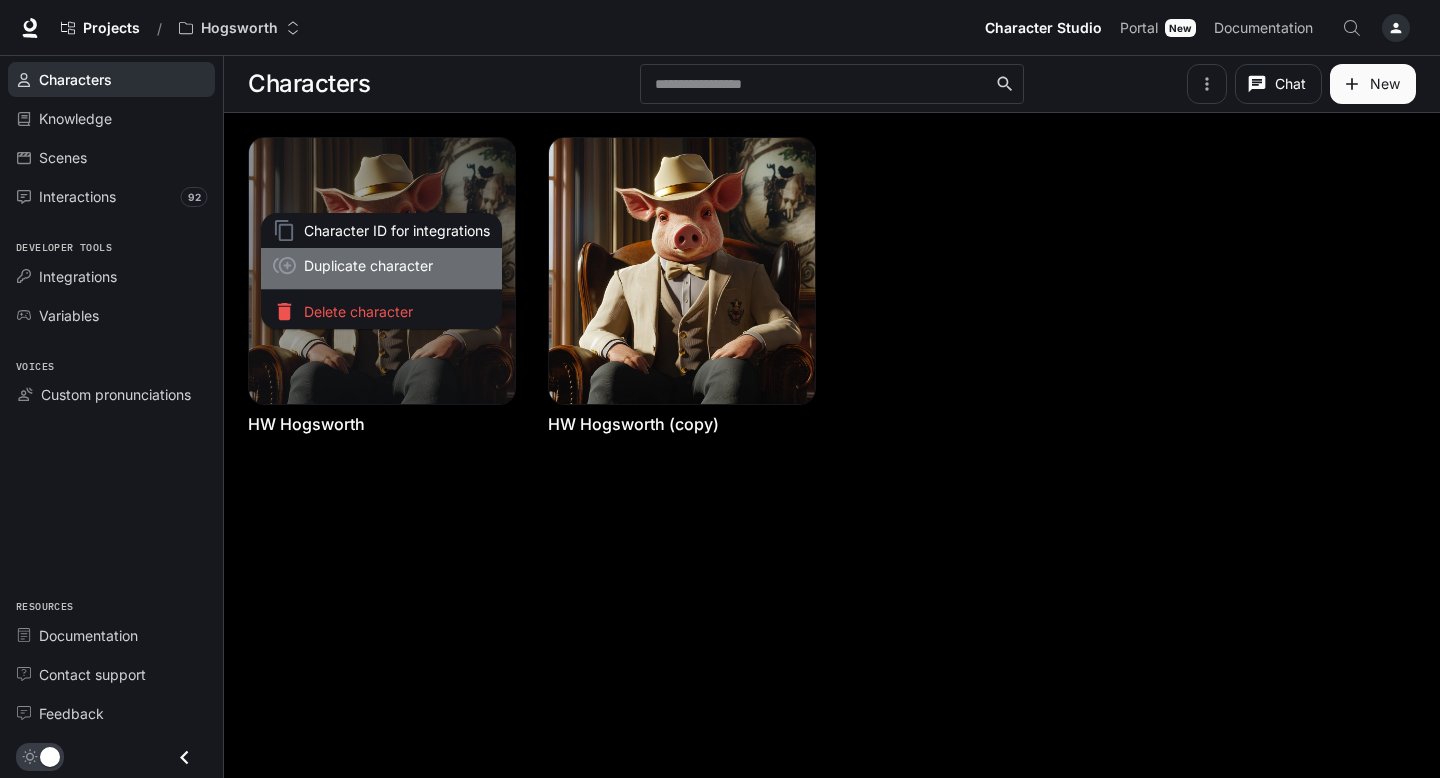 click on "Duplicate character" at bounding box center (397, 265) 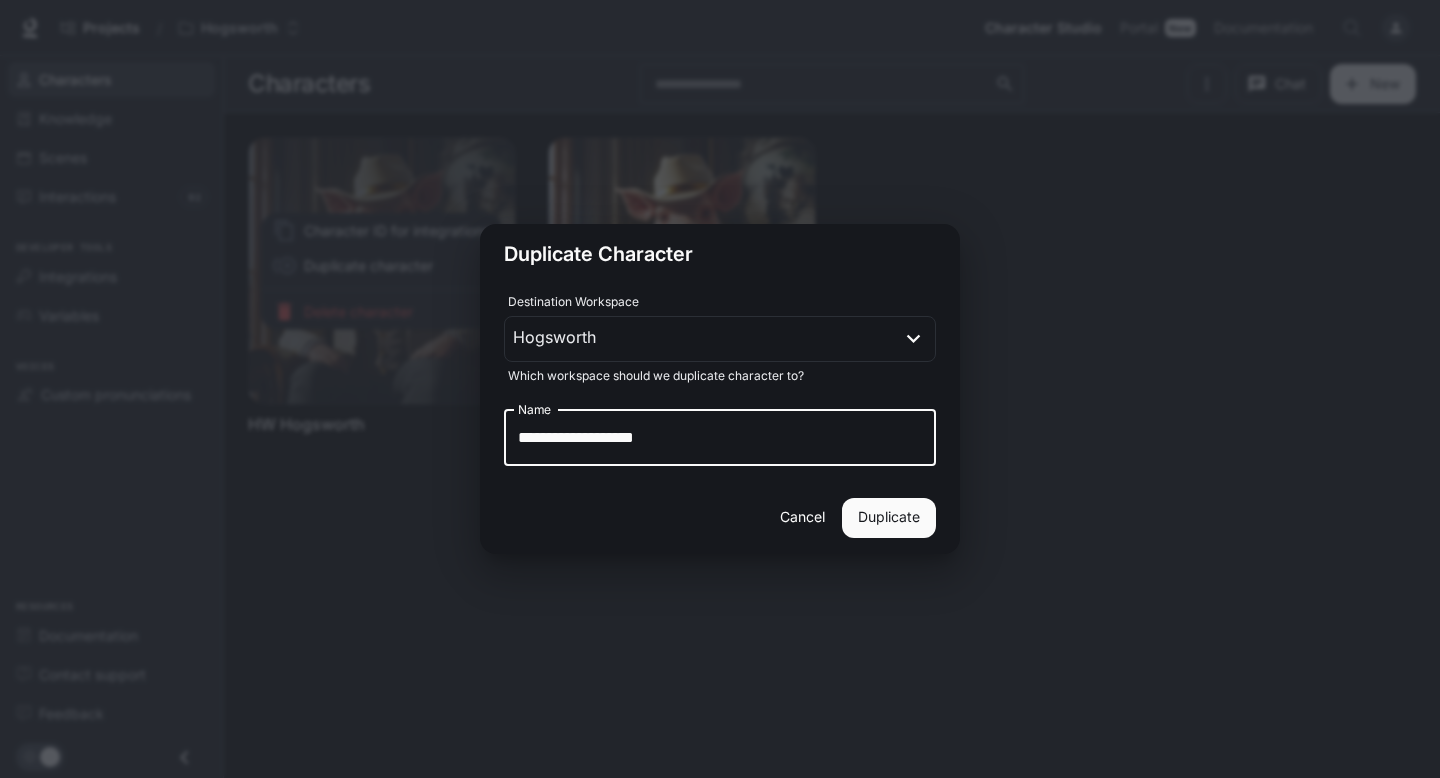 drag, startPoint x: 742, startPoint y: 448, endPoint x: 493, endPoint y: 425, distance: 250.06 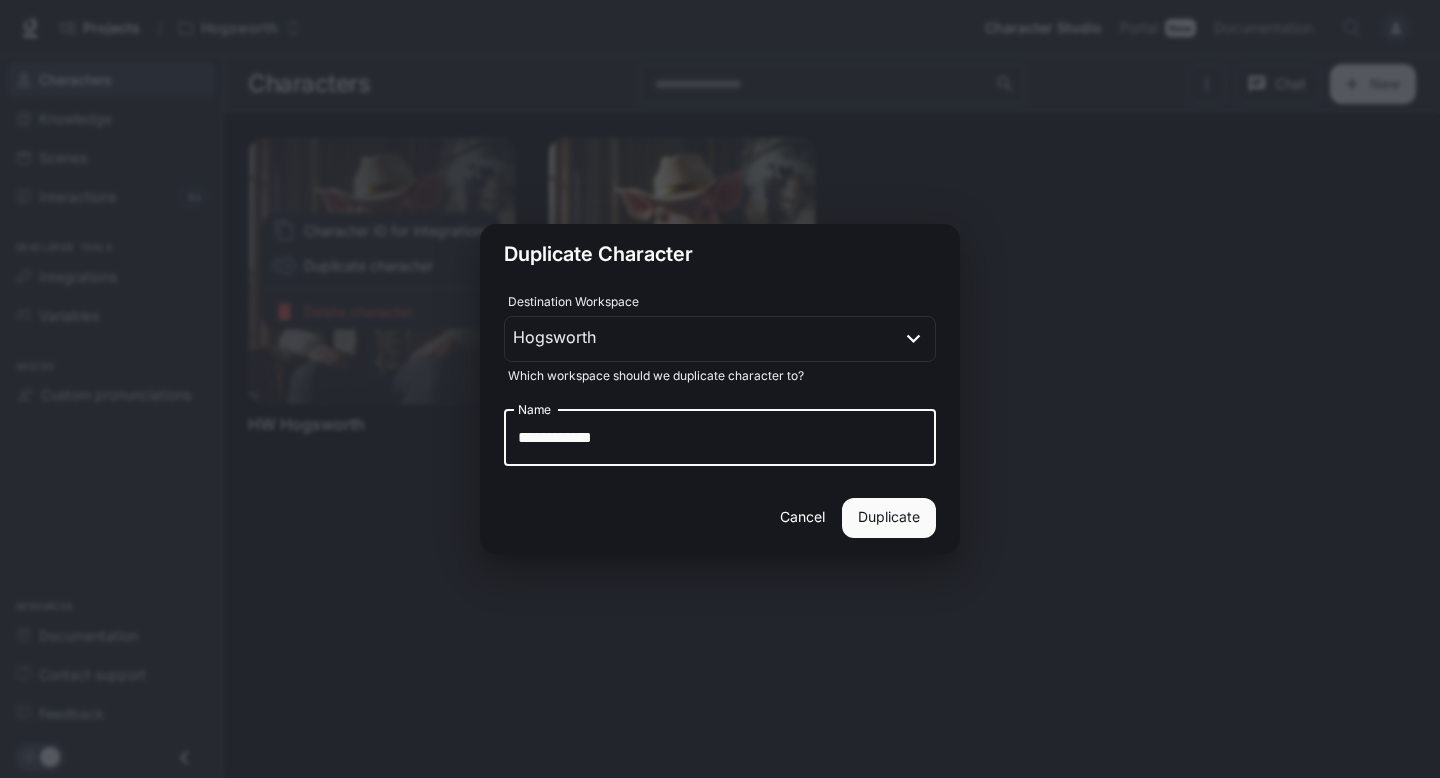 type on "**********" 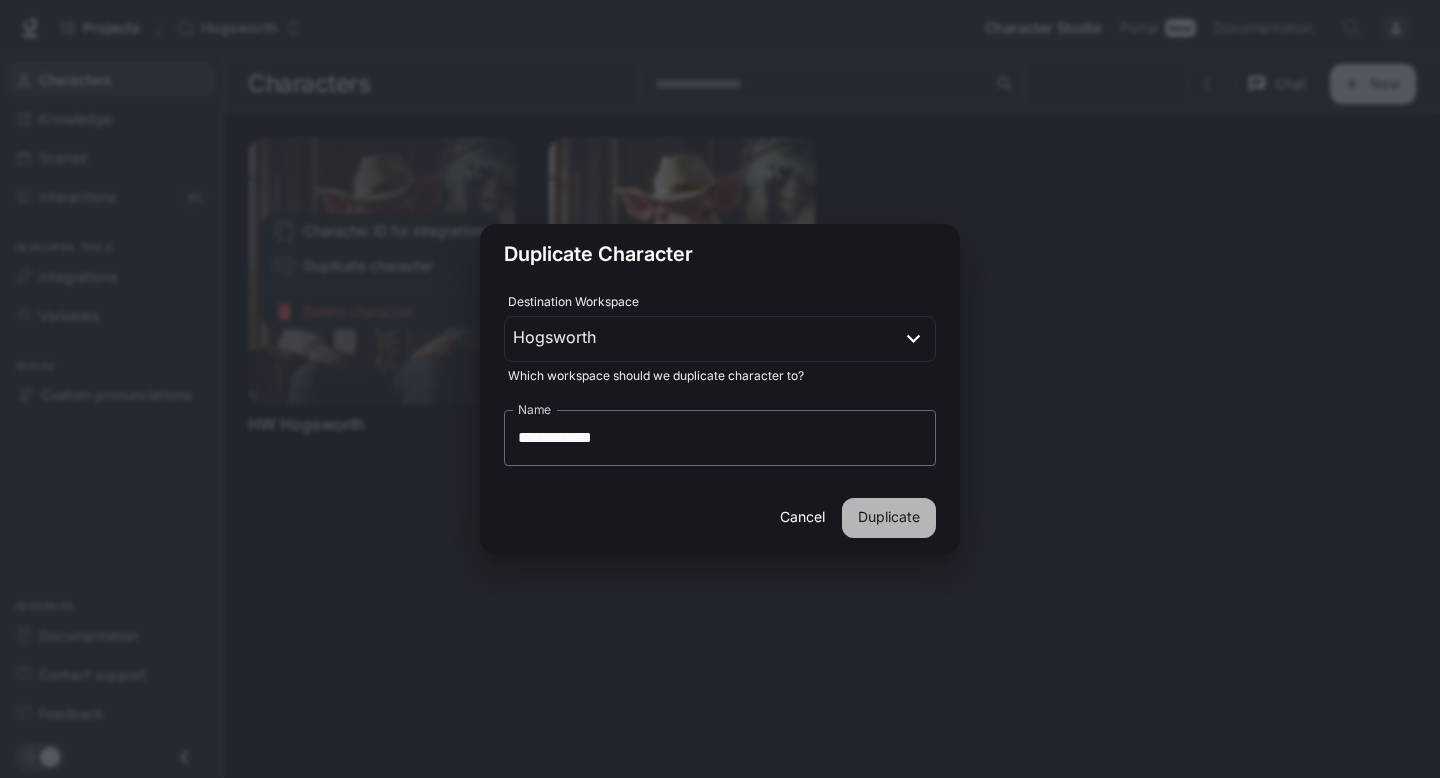 click on "Duplicate" at bounding box center [889, 518] 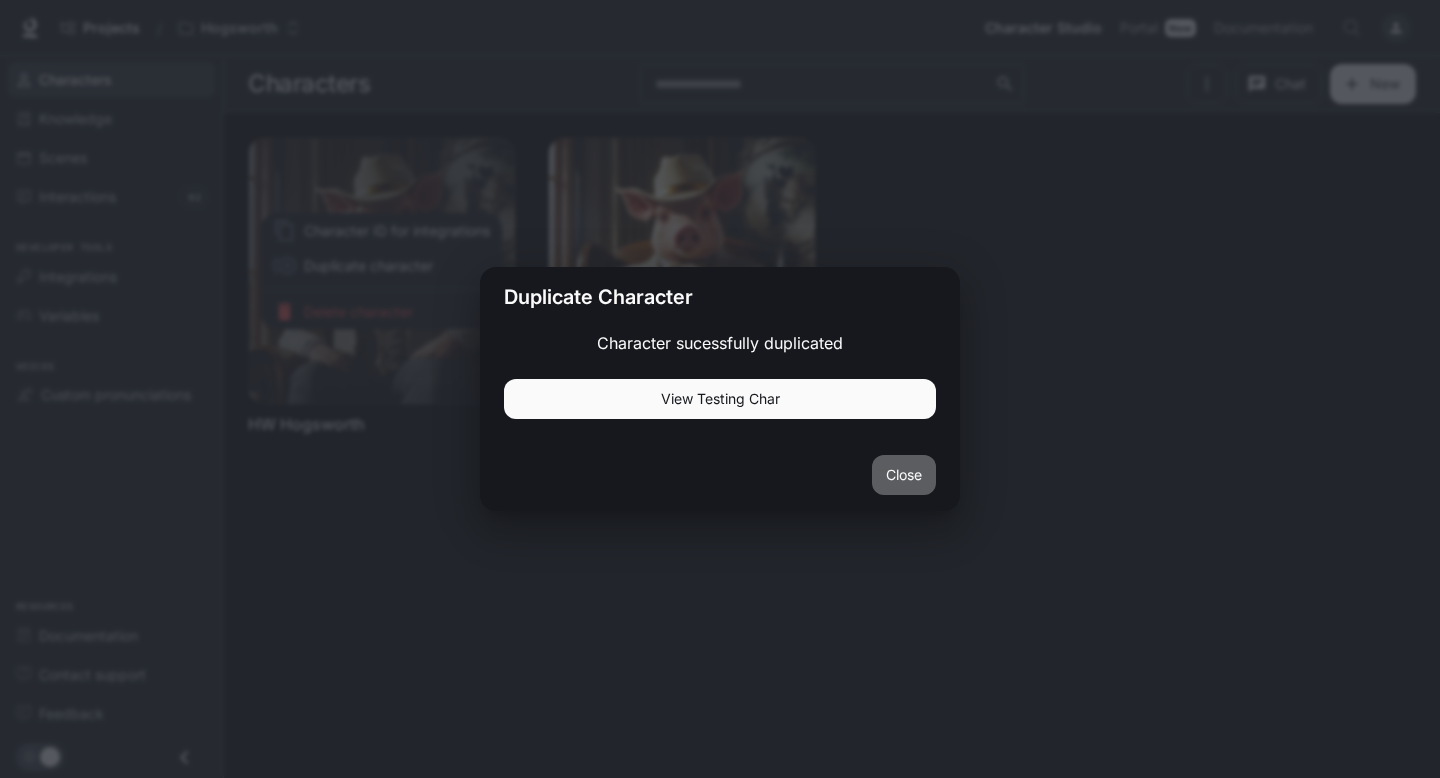 click on "Close" at bounding box center (904, 475) 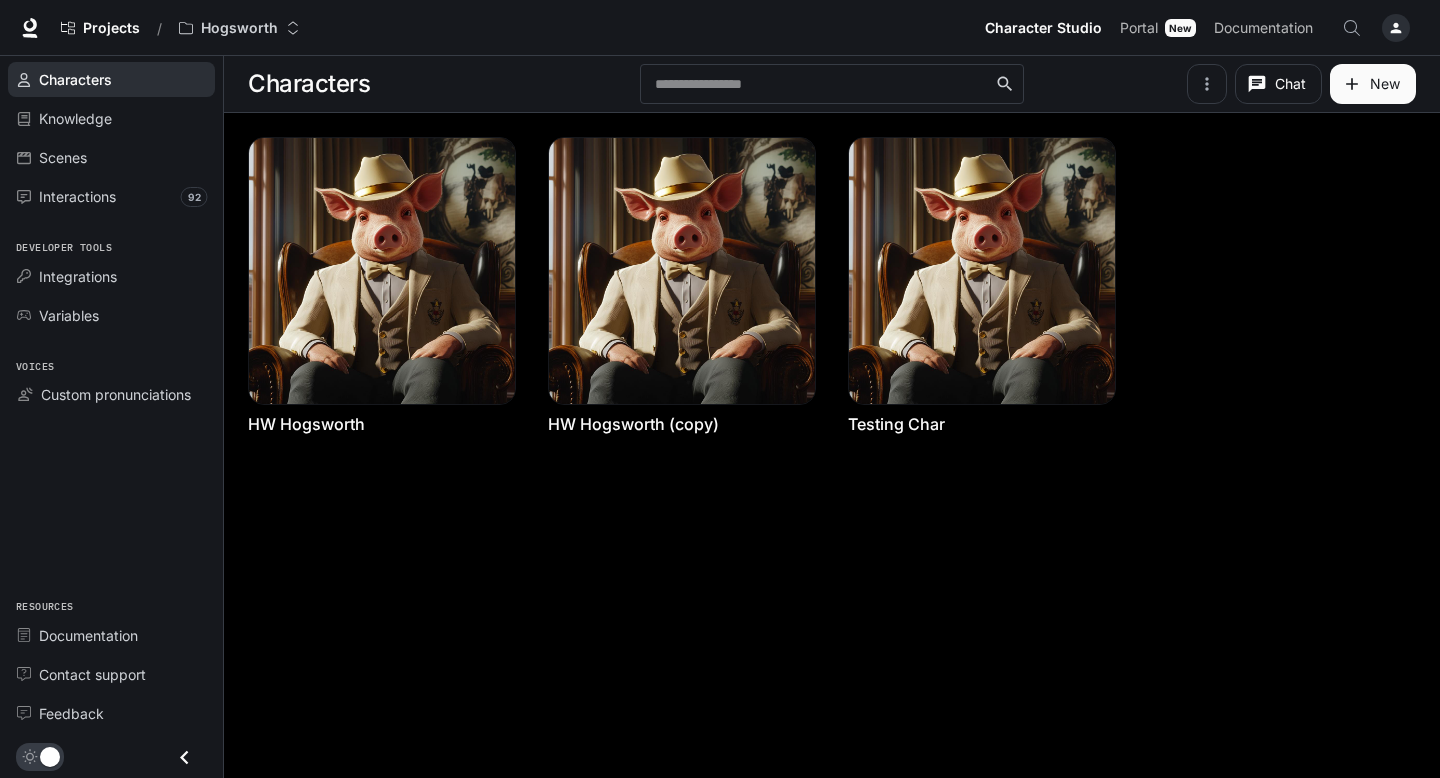 scroll, scrollTop: 0, scrollLeft: 0, axis: both 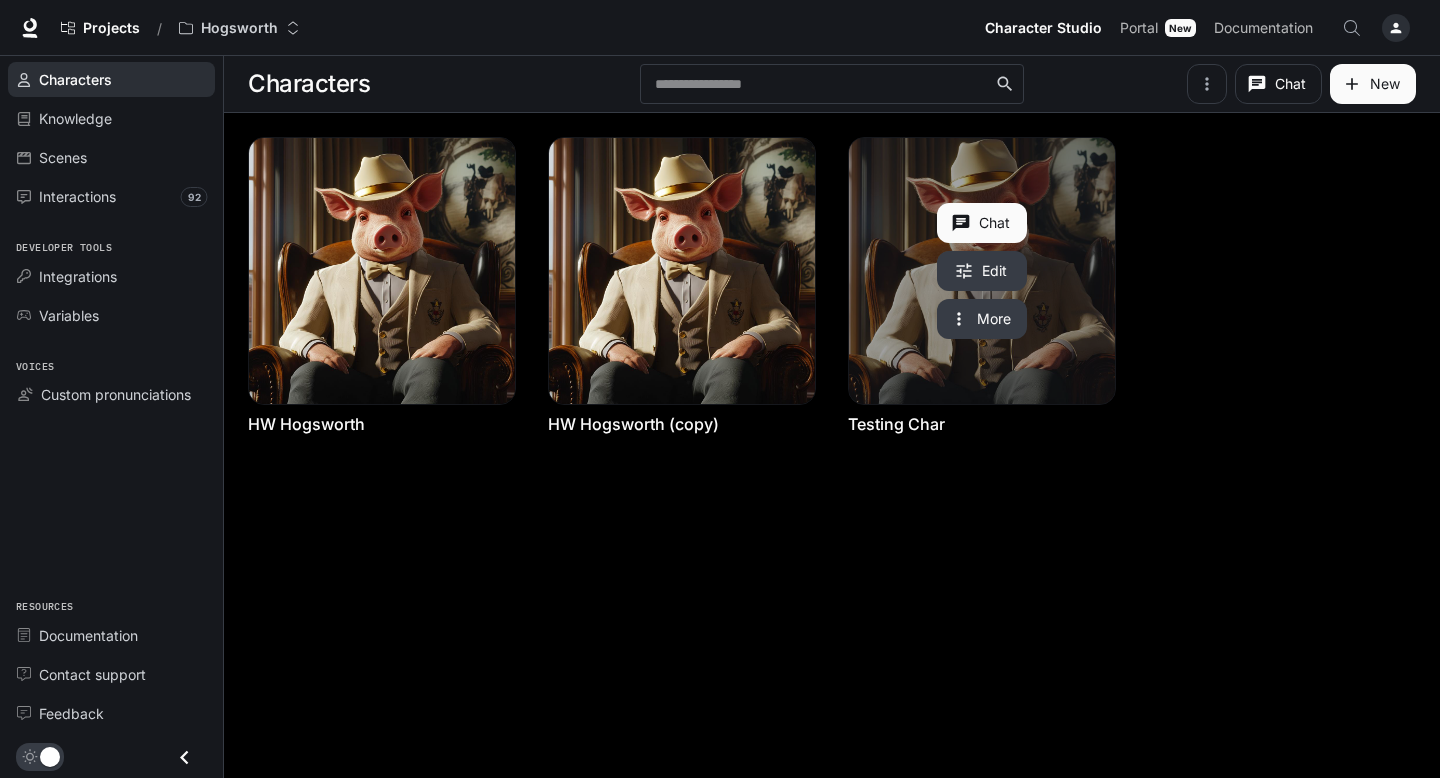 click at bounding box center [982, 271] 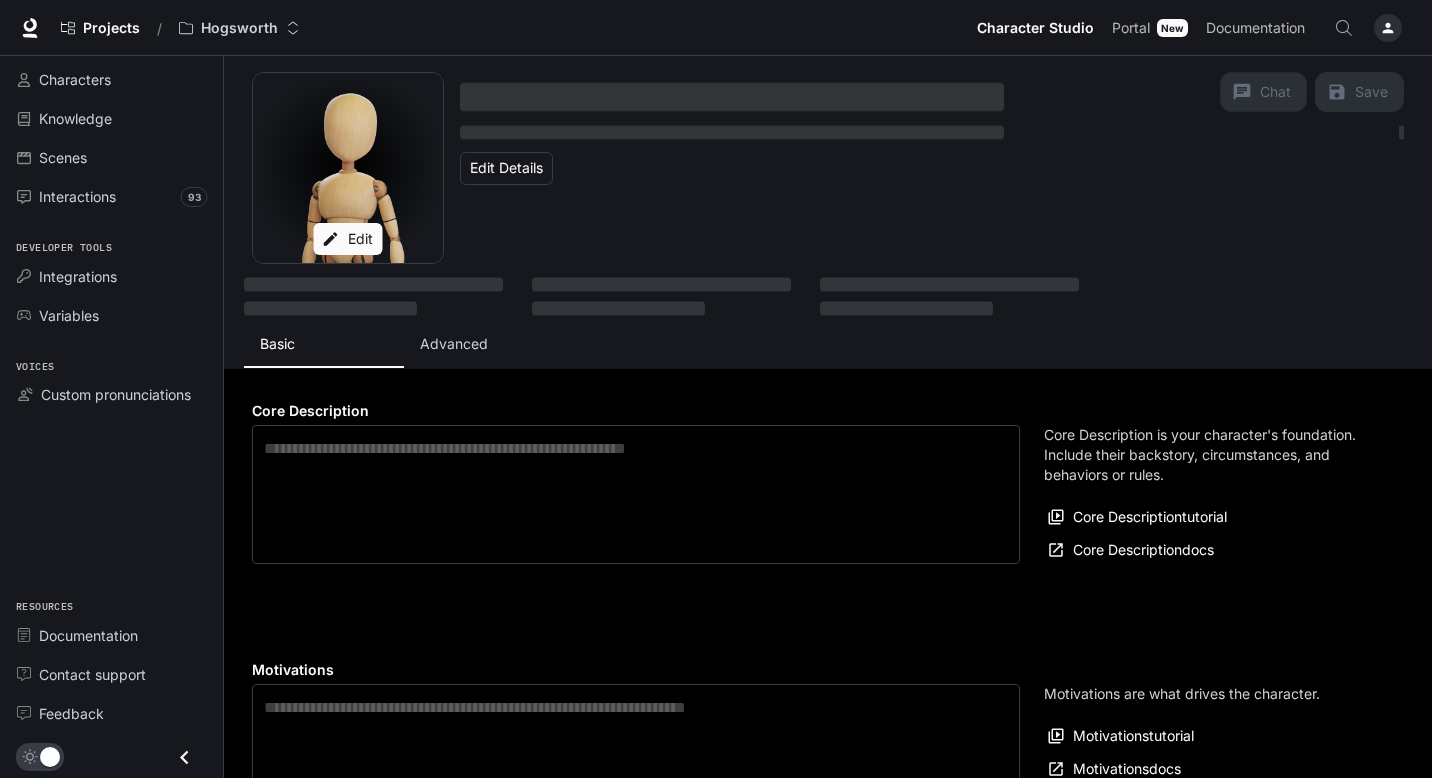 type on "**********" 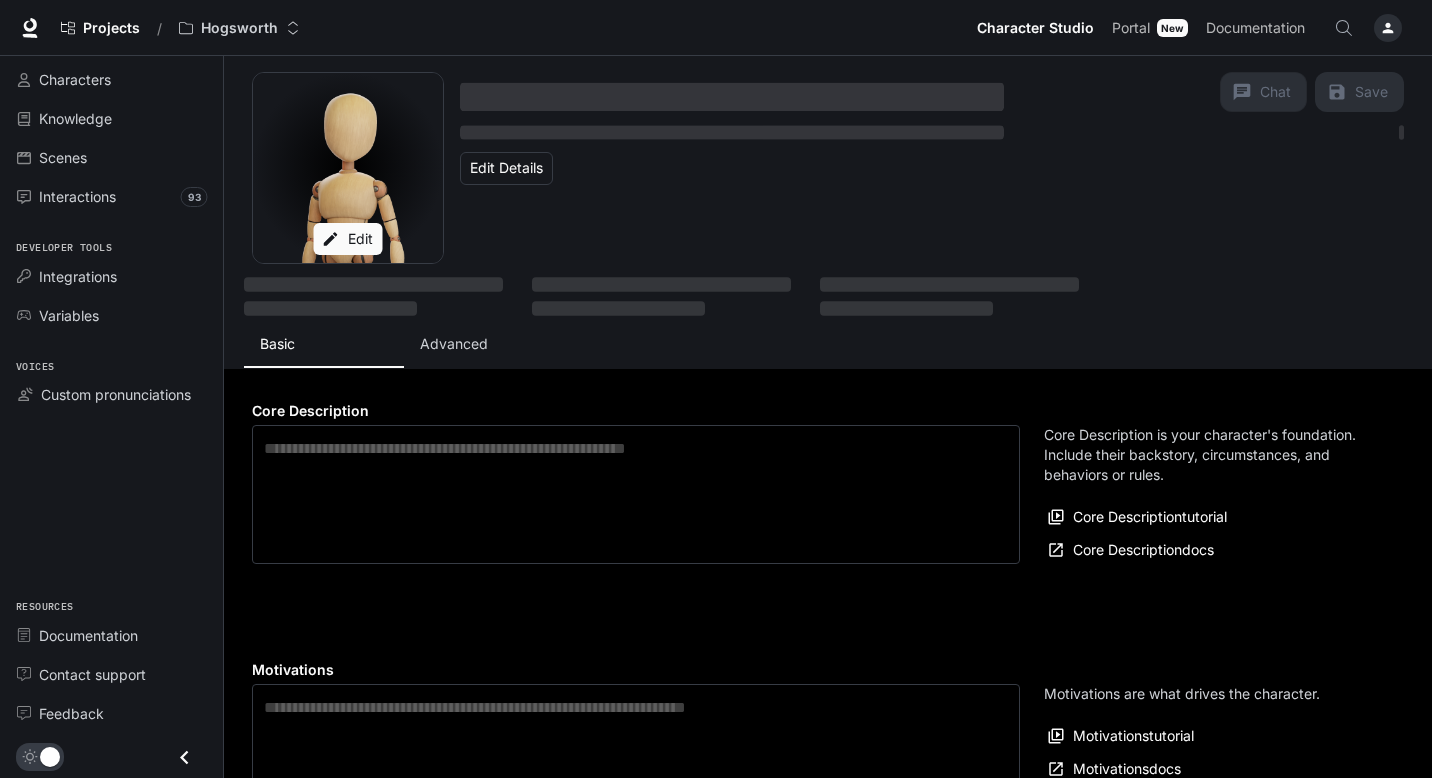 type on "**********" 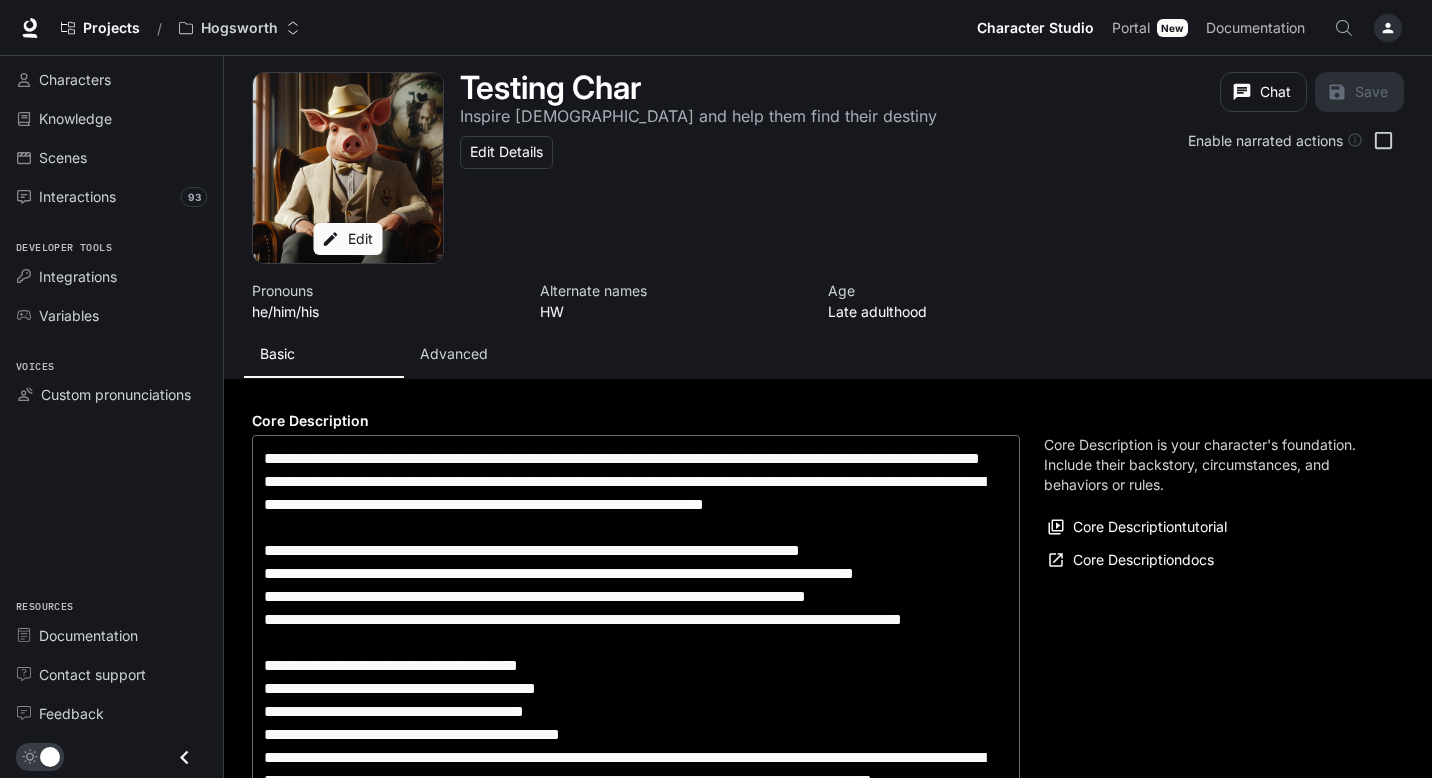 type on "**********" 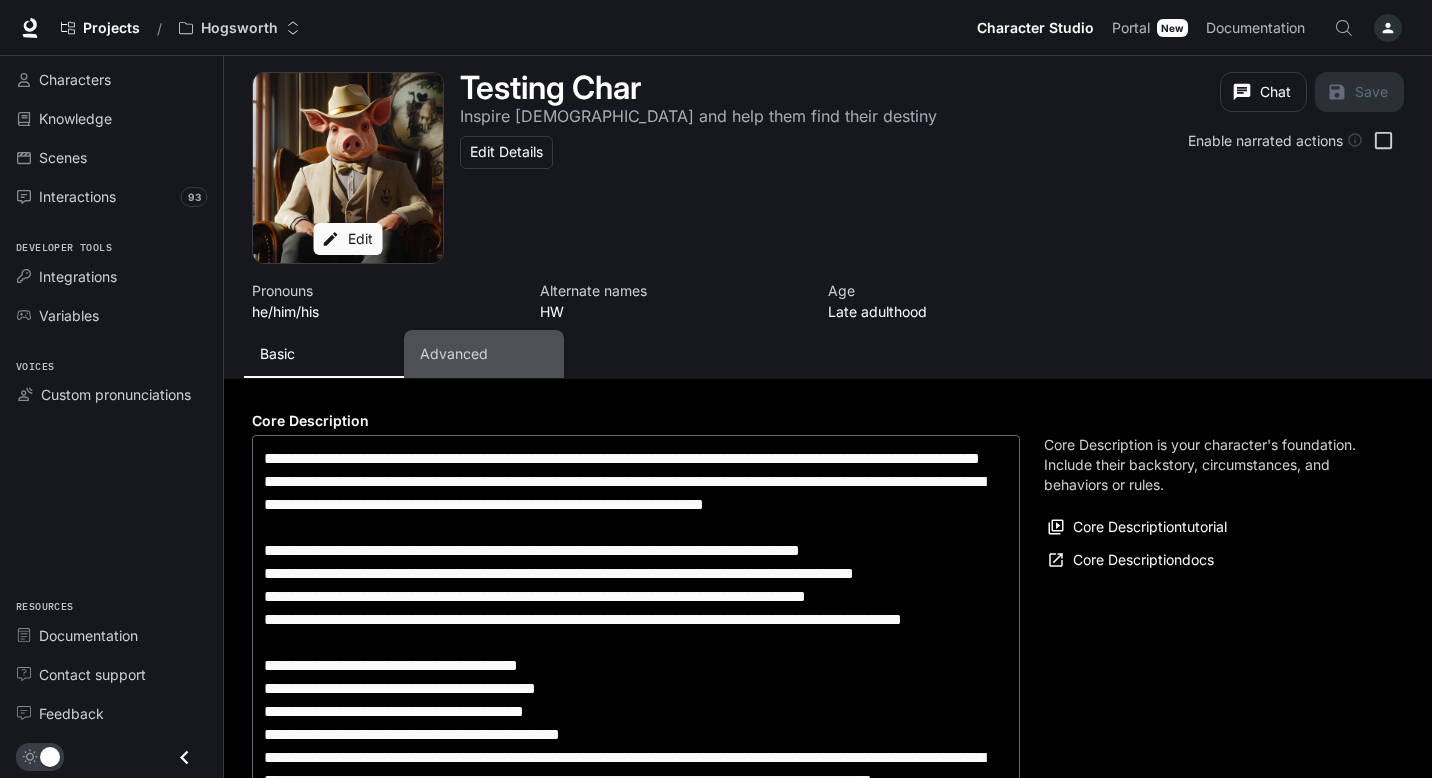 click on "Advanced" at bounding box center [454, 354] 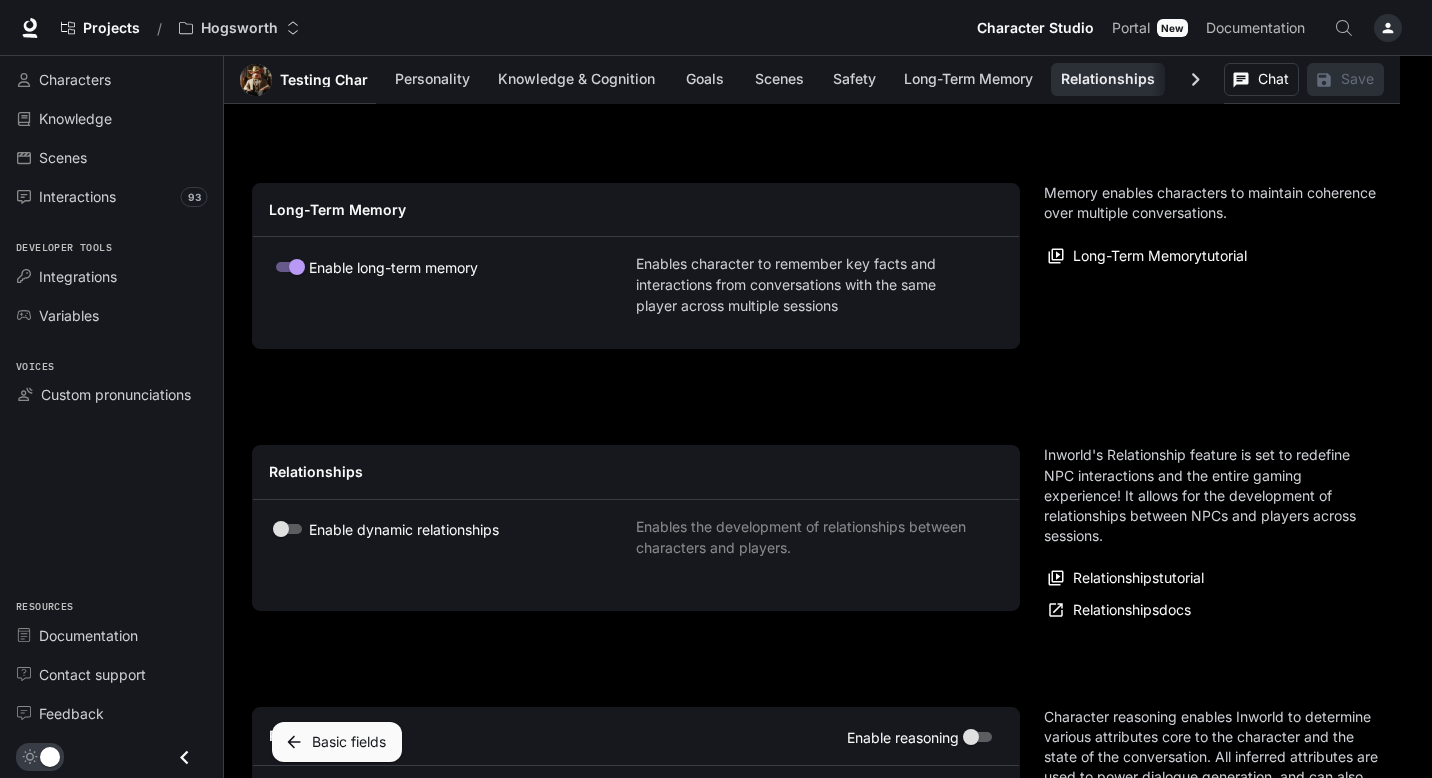 scroll, scrollTop: 3899, scrollLeft: 0, axis: vertical 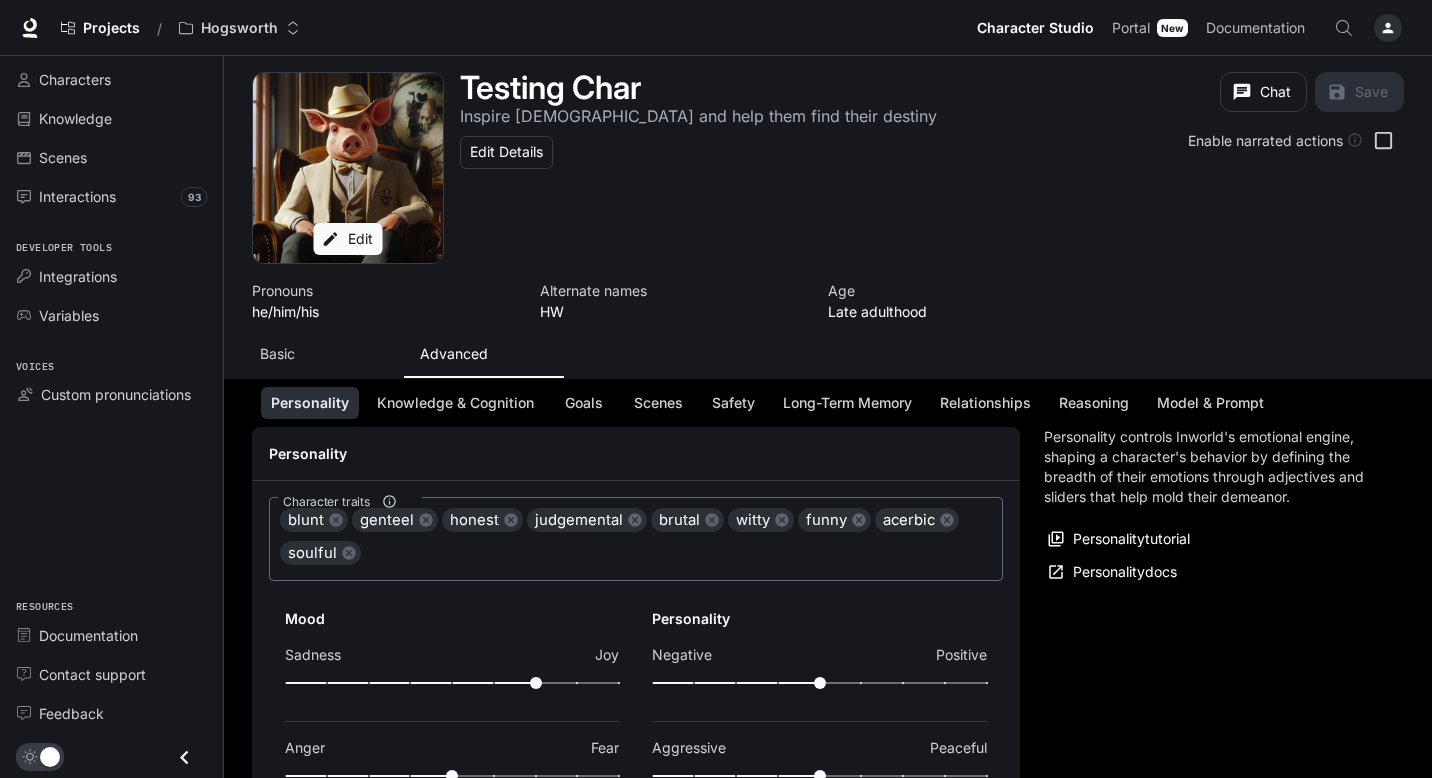 click on "Basic" at bounding box center (324, 354) 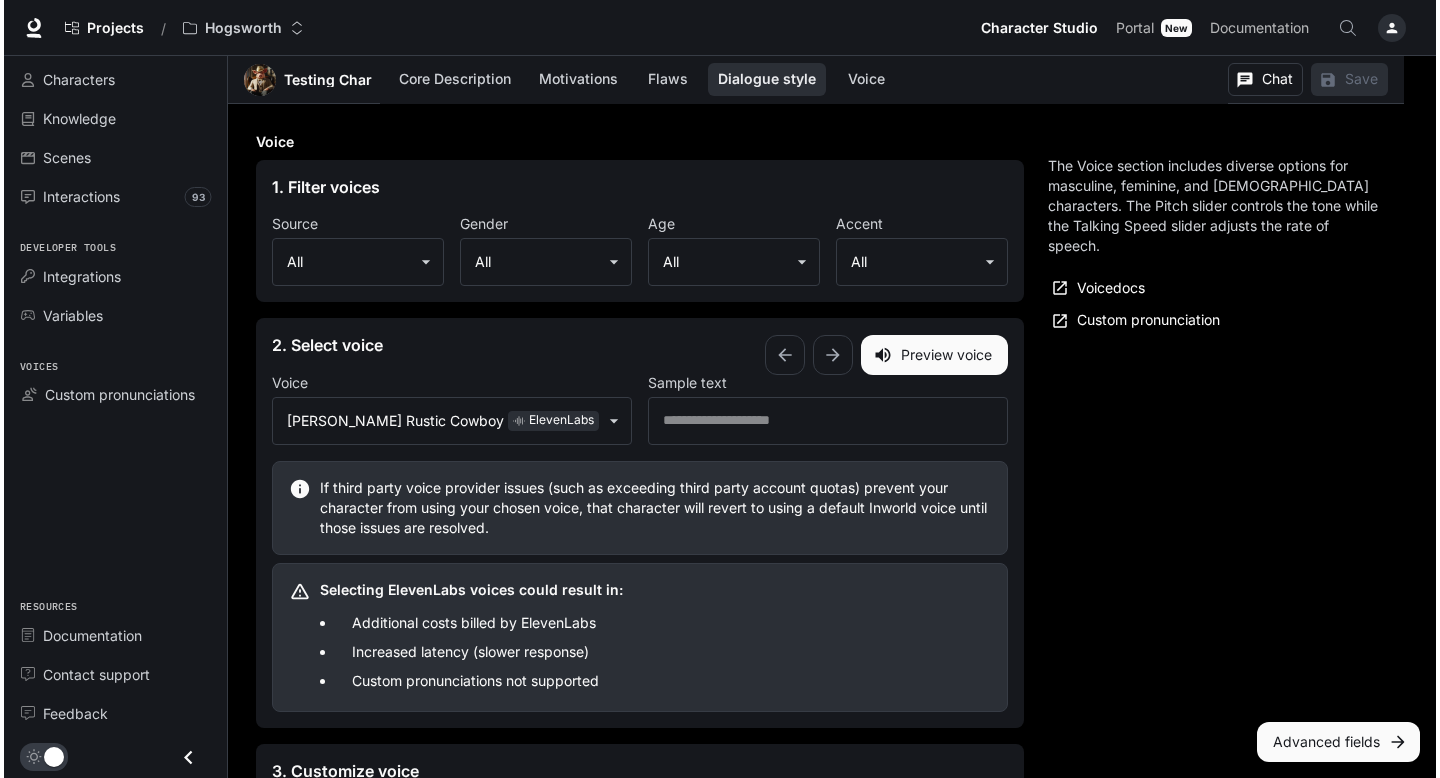scroll, scrollTop: 2733, scrollLeft: 0, axis: vertical 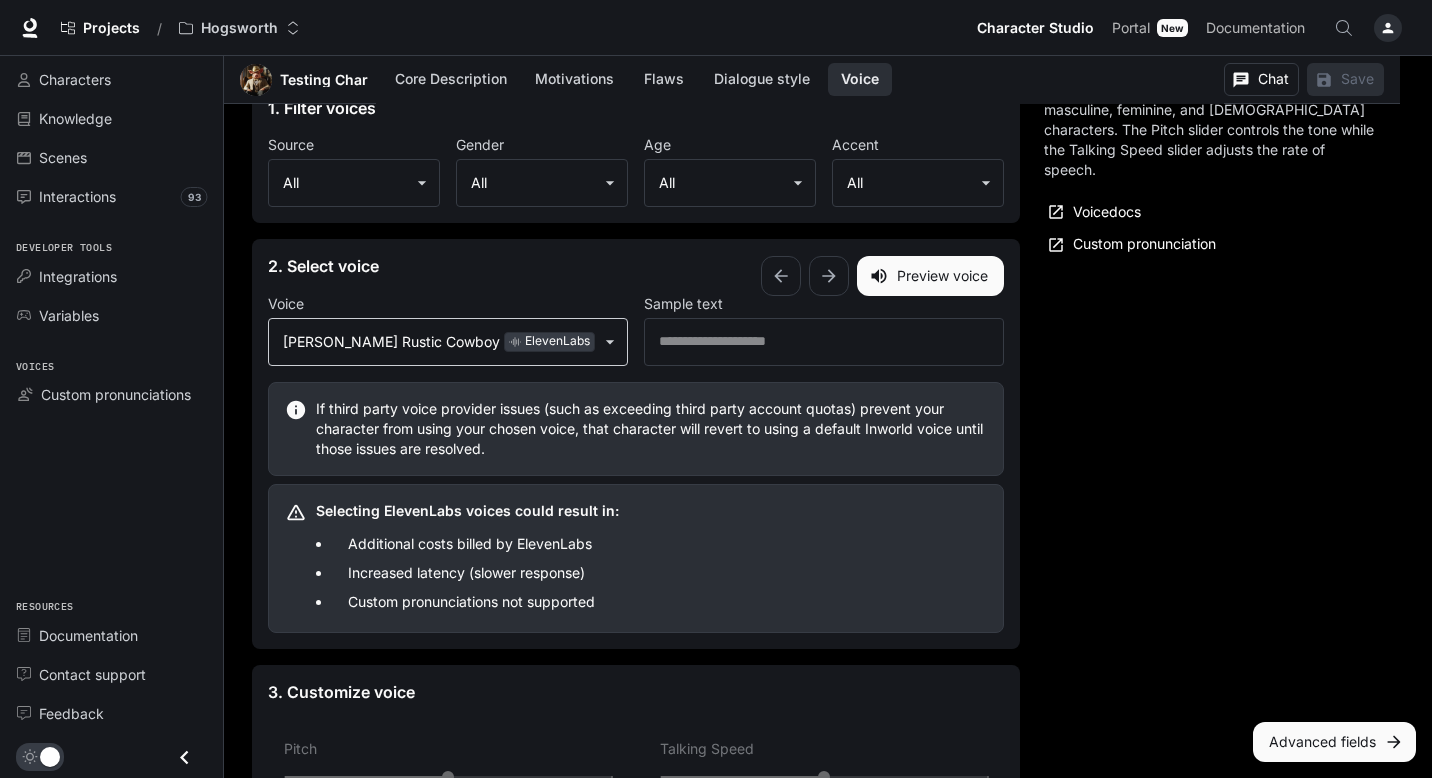 click on "**********" at bounding box center (716, -853) 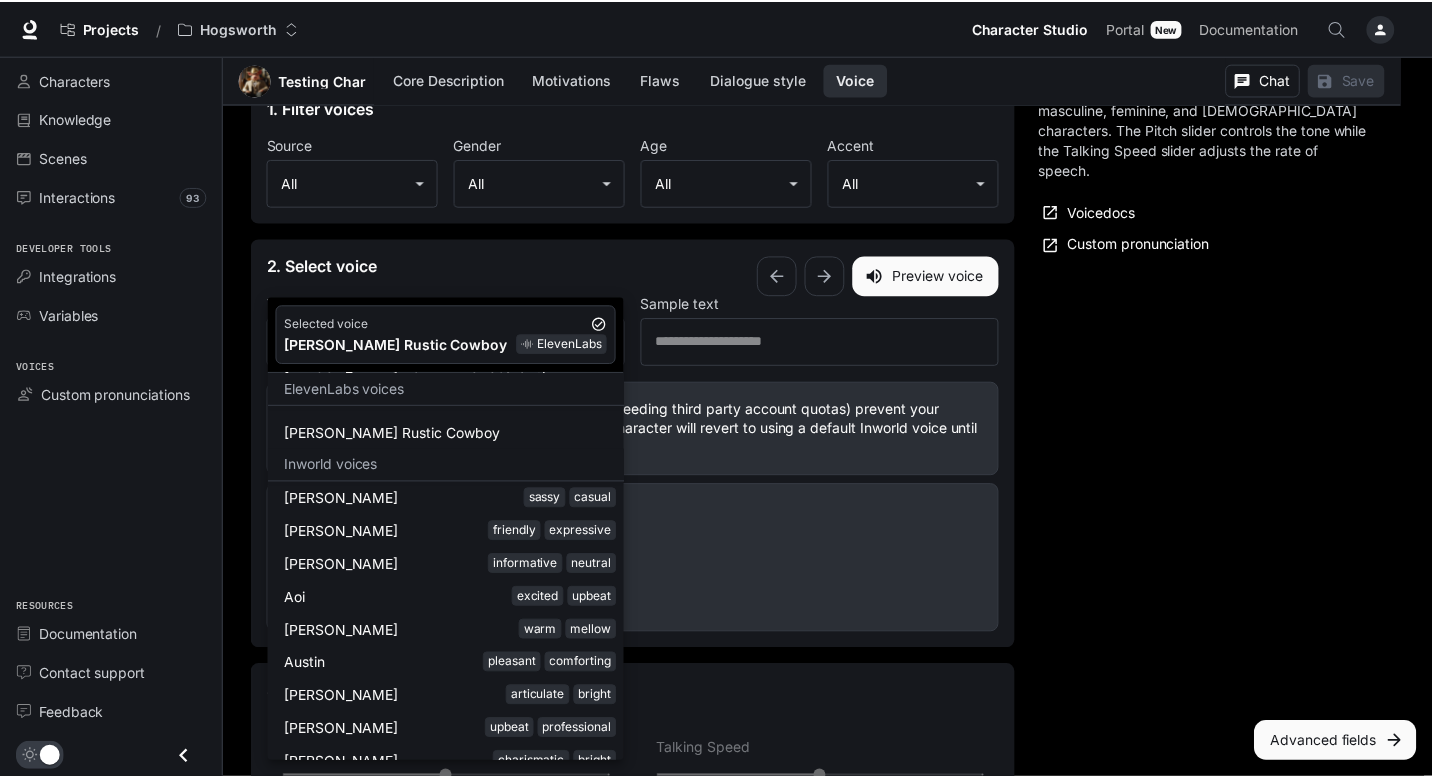 scroll, scrollTop: 1076, scrollLeft: 0, axis: vertical 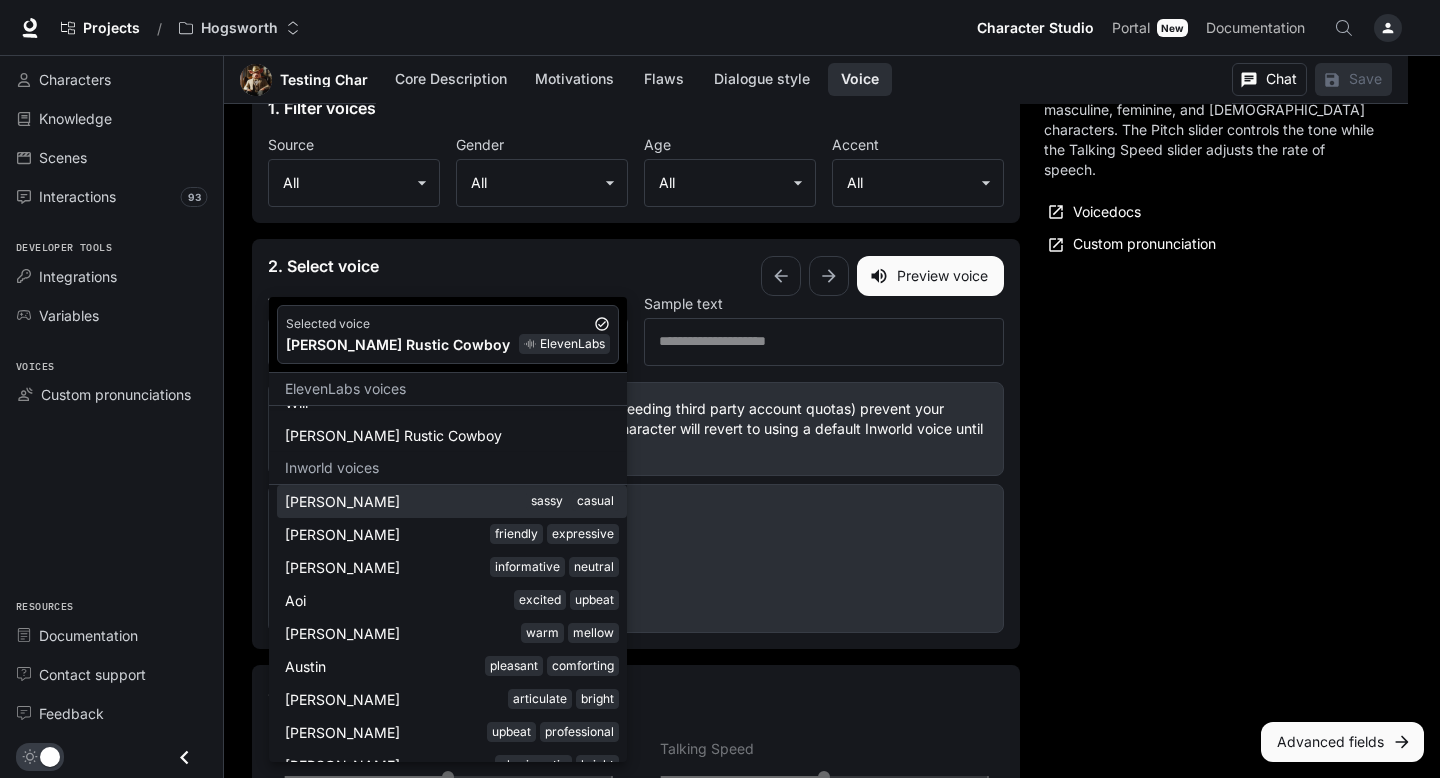 click on "Agnes sassy casual" at bounding box center (452, 501) 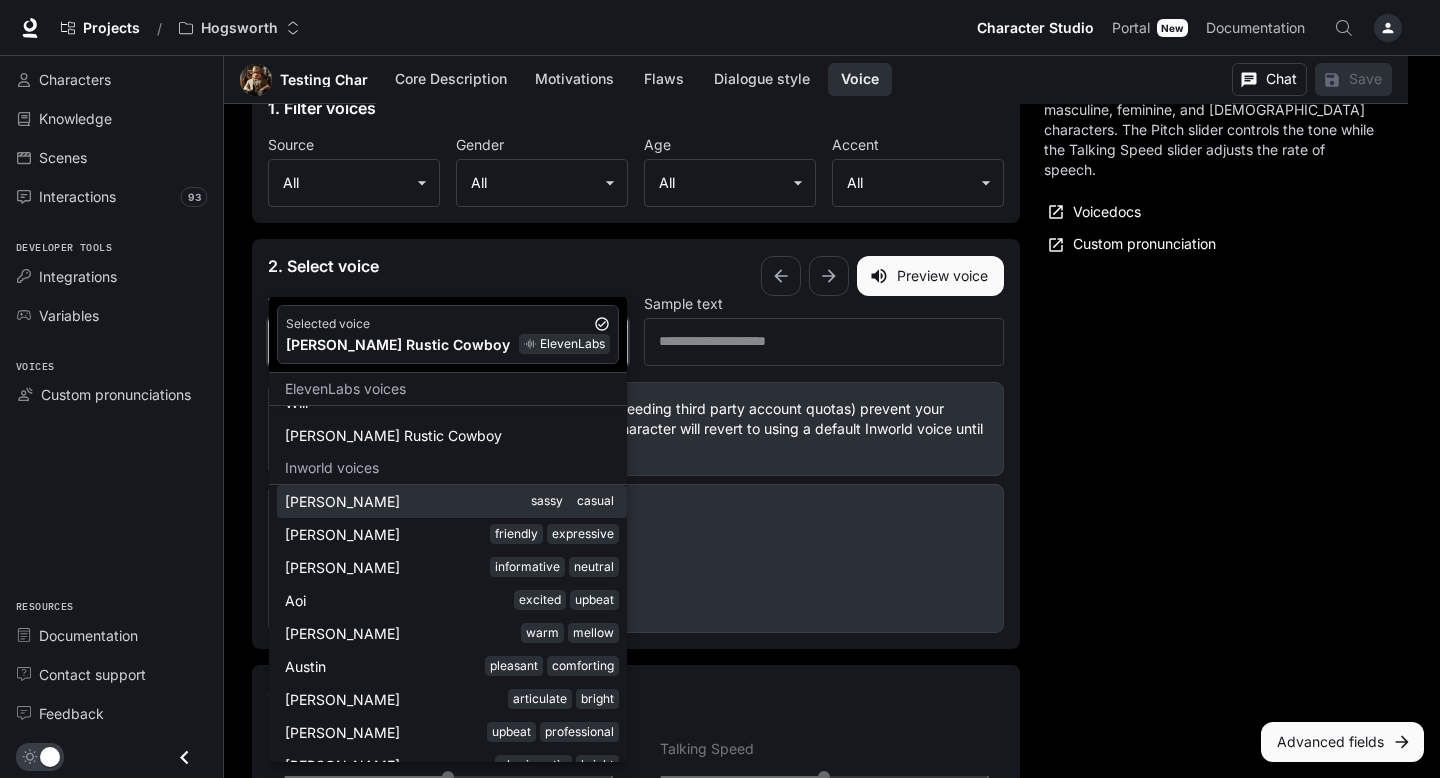 type on "**********" 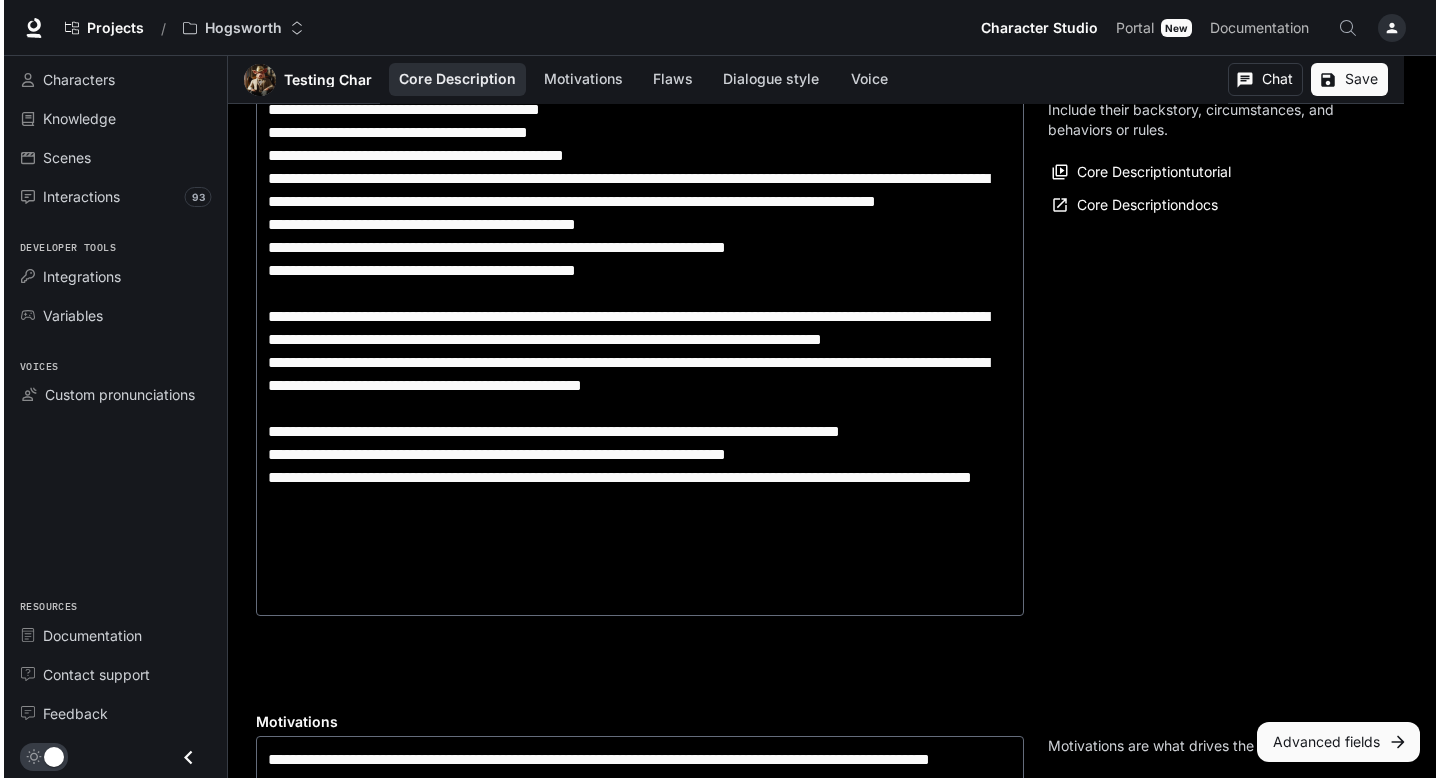 scroll, scrollTop: 0, scrollLeft: 0, axis: both 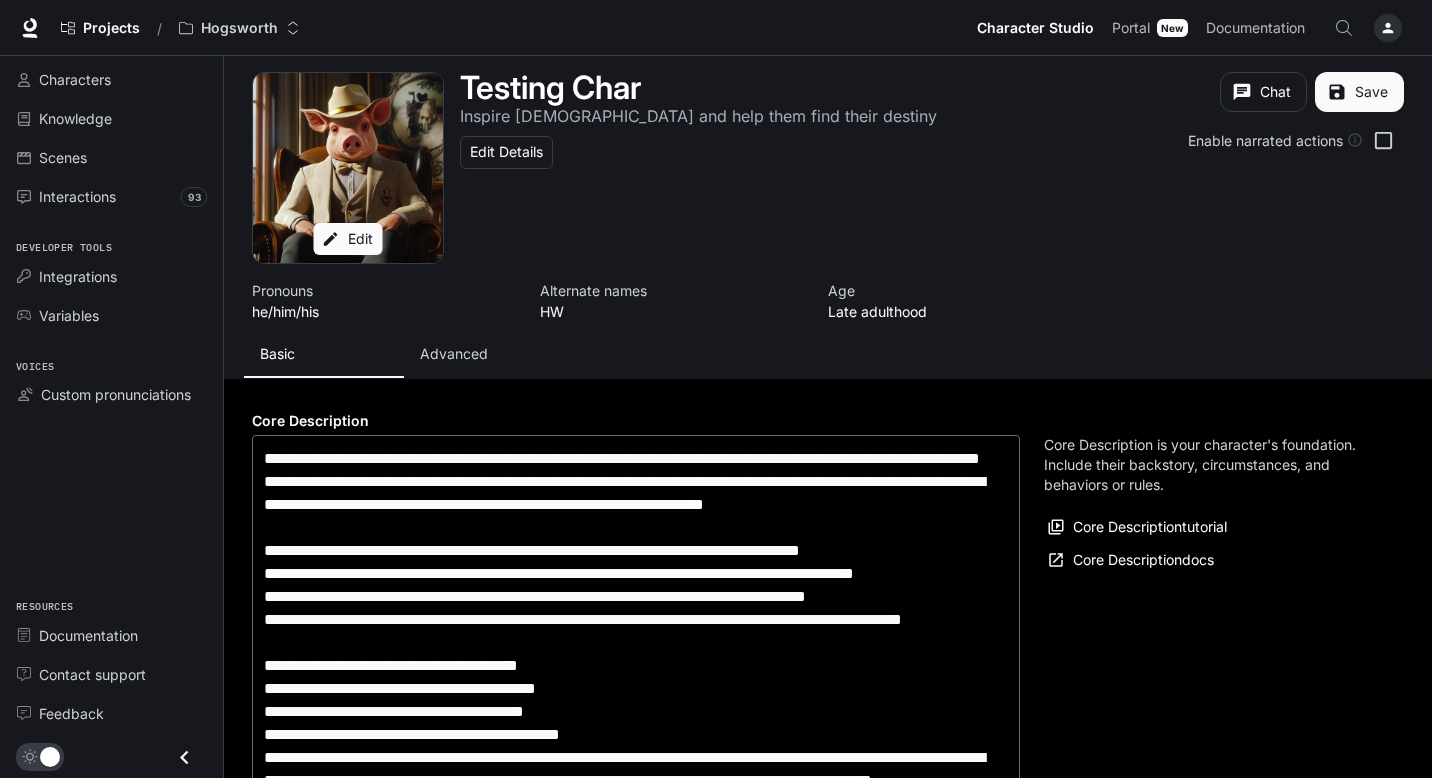 click on "Save" at bounding box center [1359, 92] 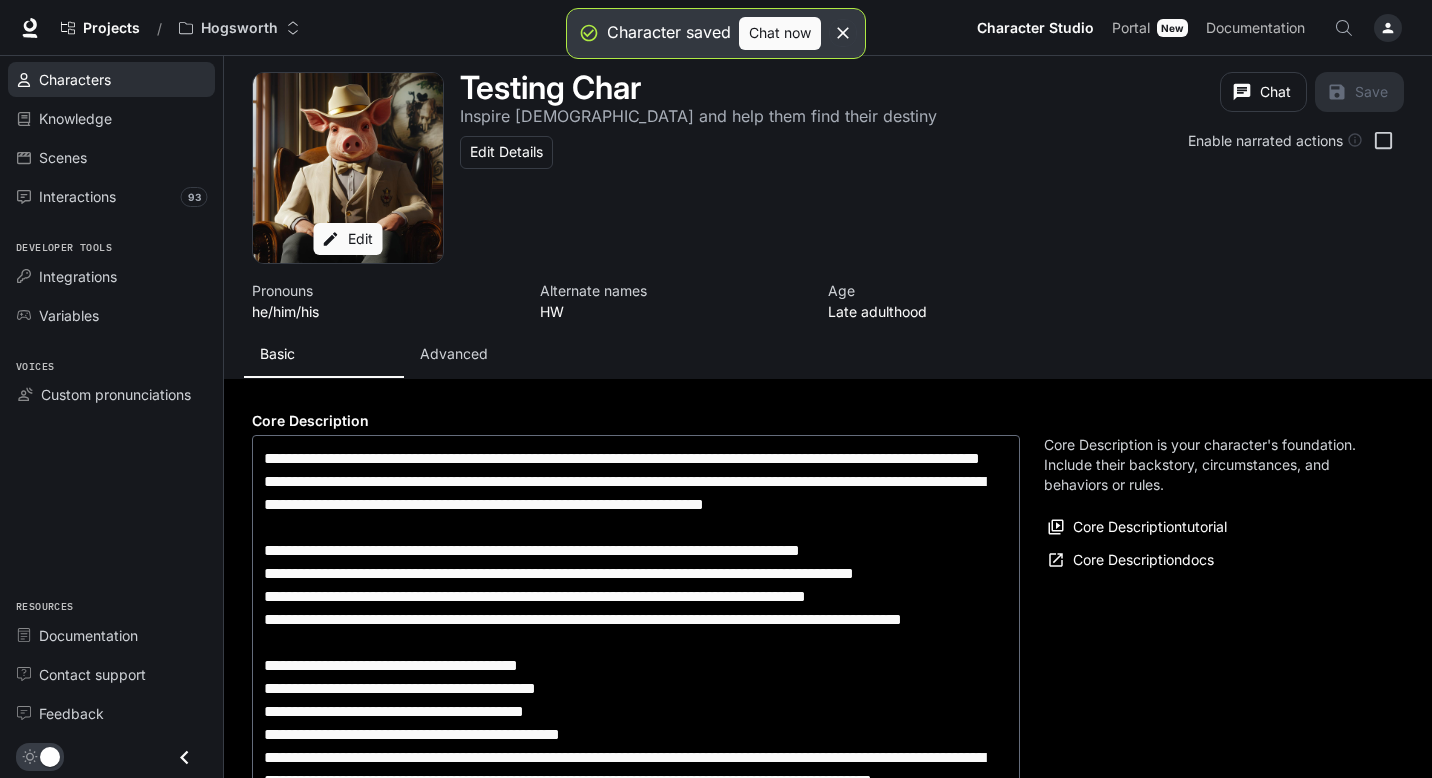click on "Characters" at bounding box center [111, 79] 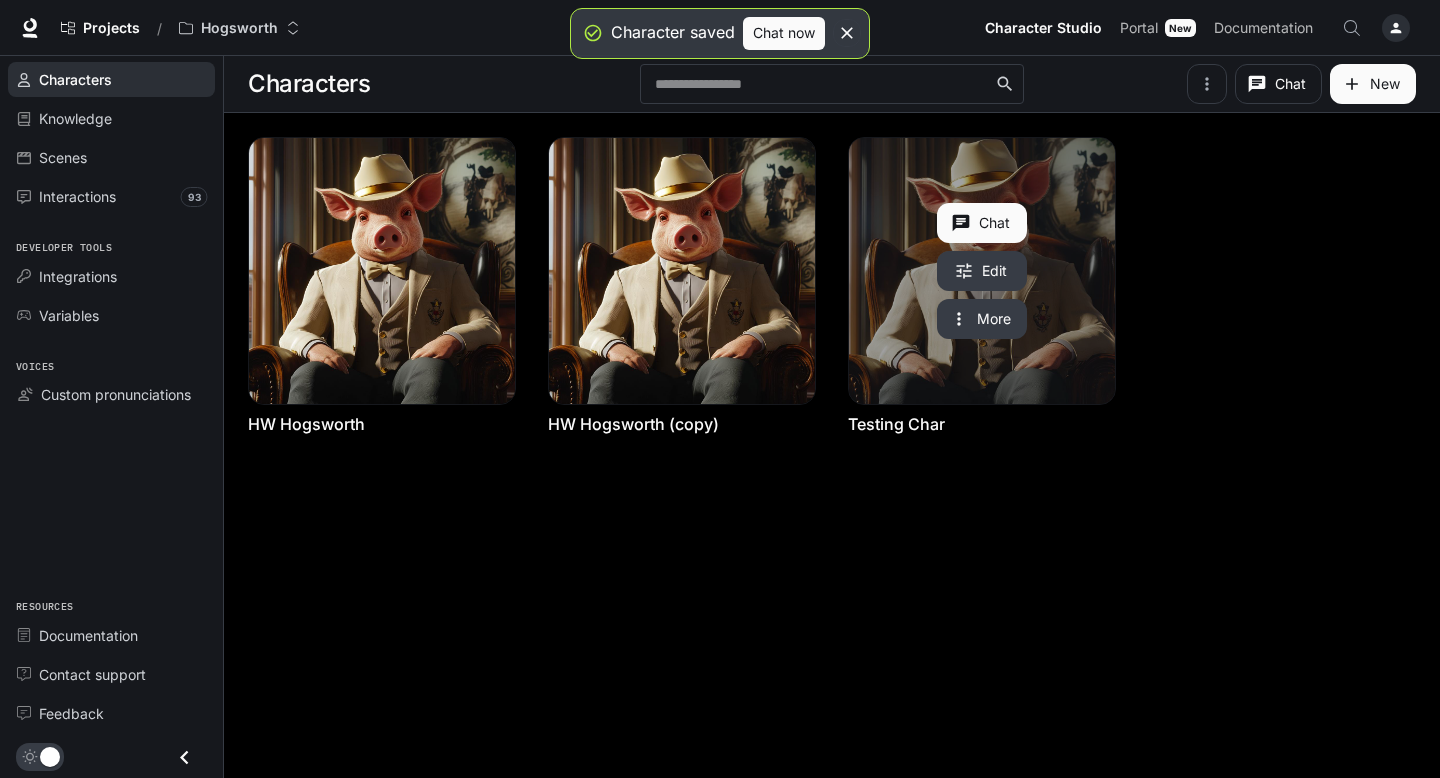 click on "More" at bounding box center (982, 319) 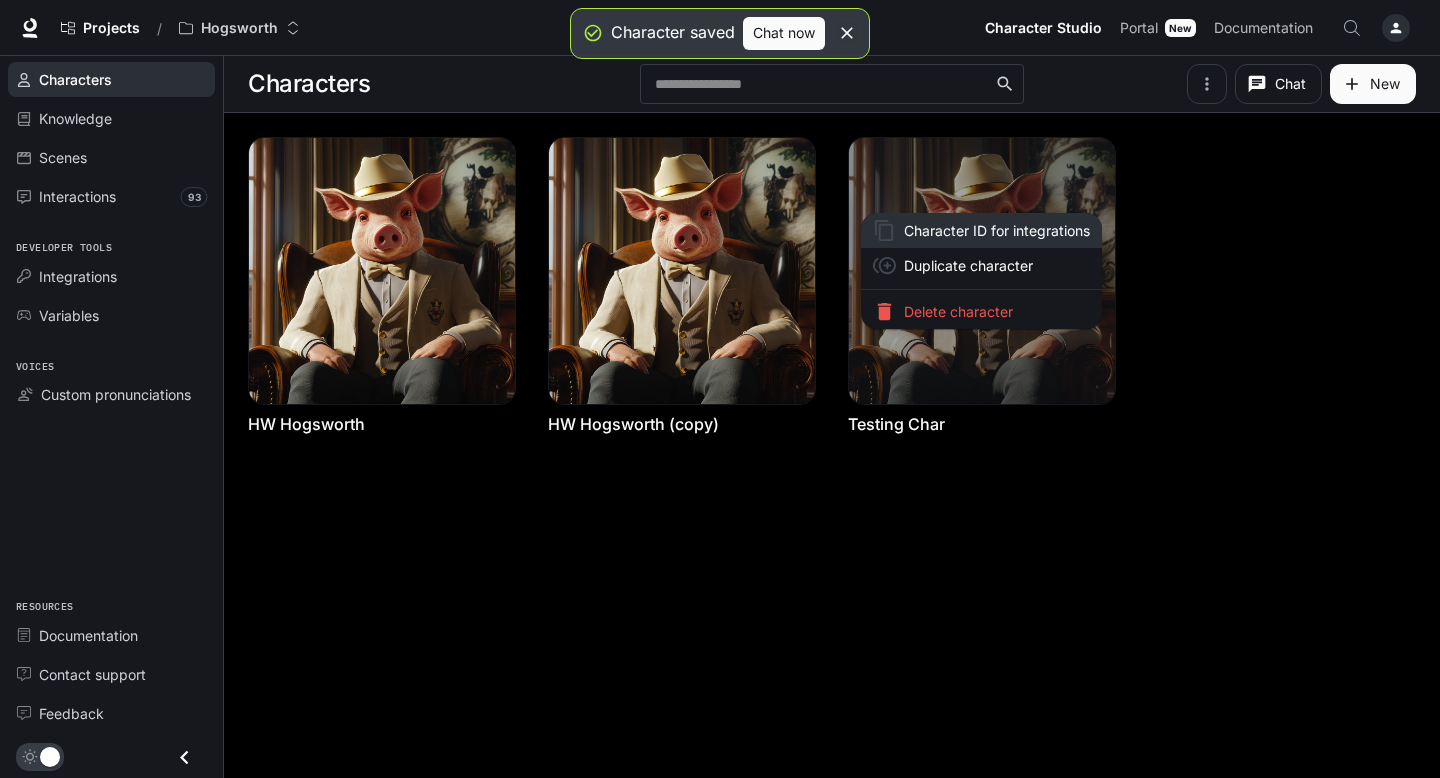 click on "Character ID for integrations" at bounding box center (997, 230) 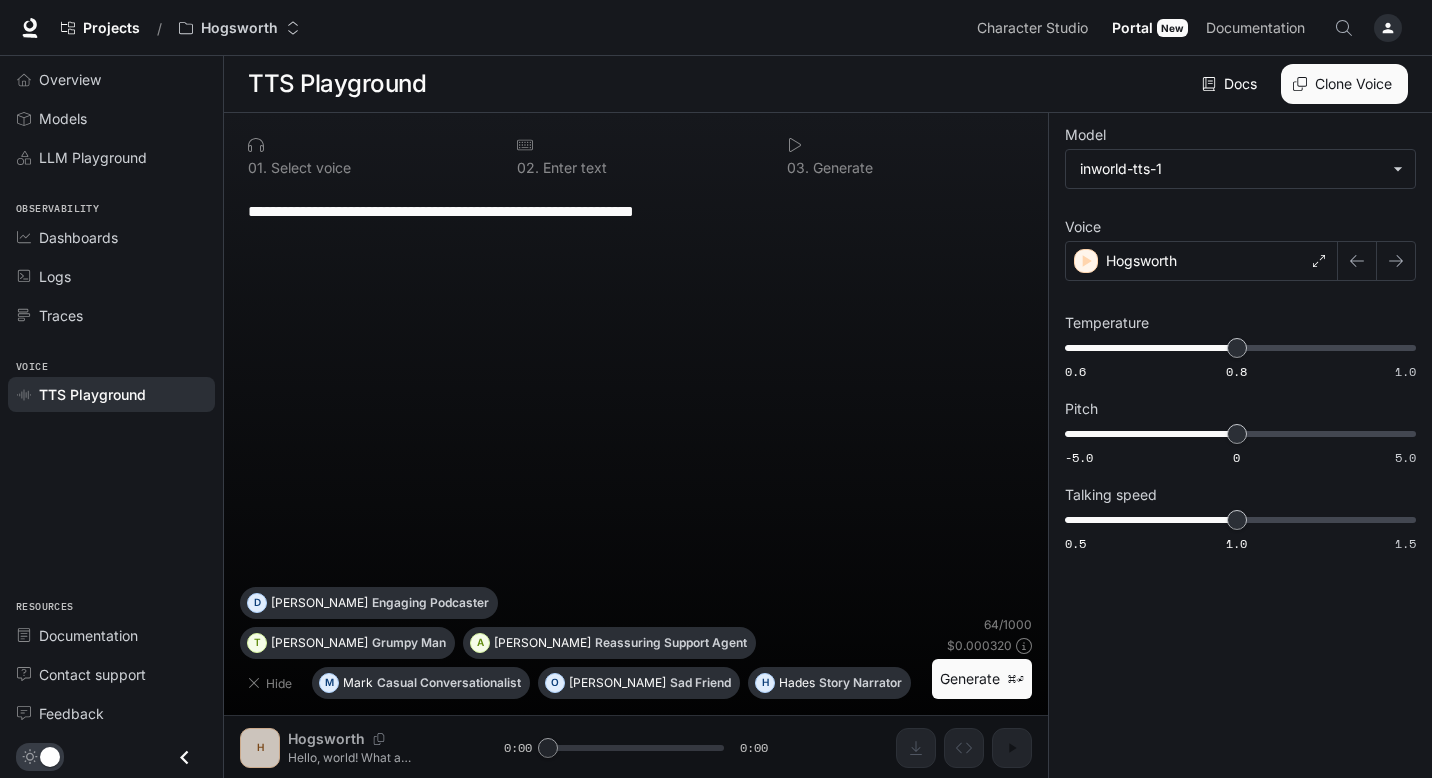 scroll, scrollTop: 1, scrollLeft: 0, axis: vertical 